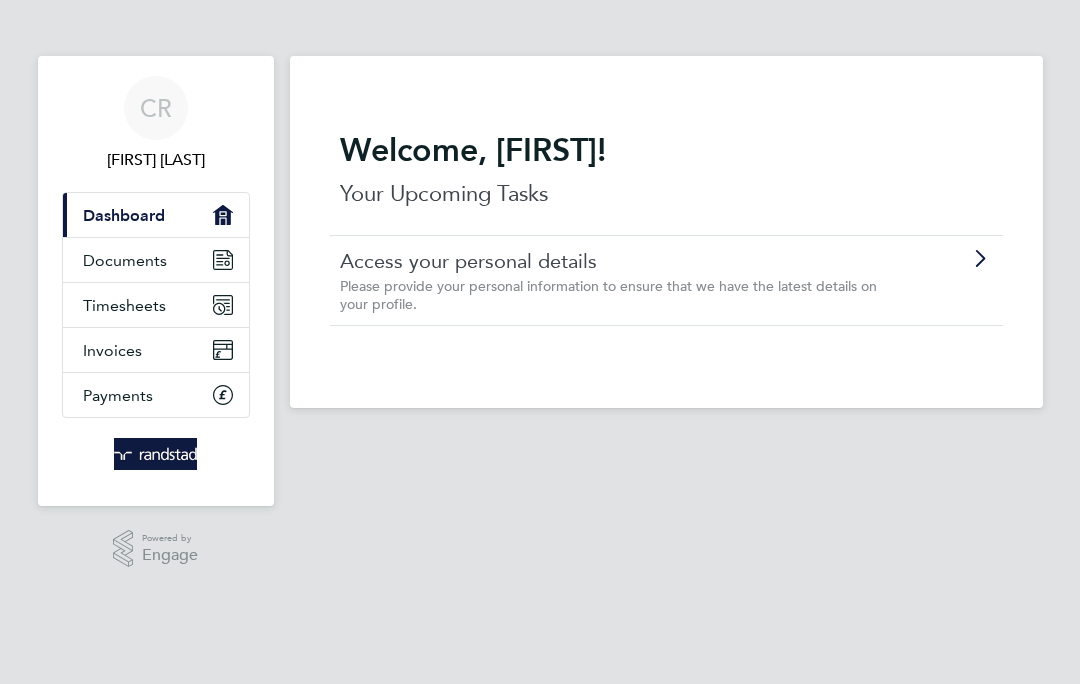 scroll, scrollTop: 0, scrollLeft: 0, axis: both 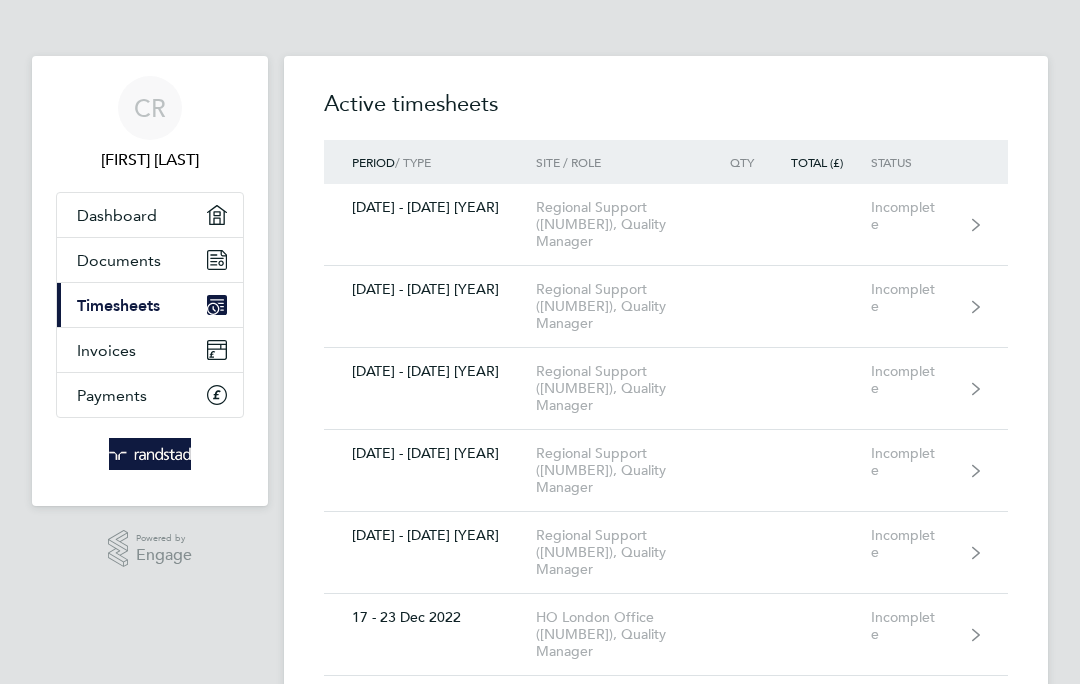 click on "CR [FIRST] [LAST] Applications: Dashboard Documents Current page: Timesheets Invoices Payments Powered by Engage Timesheets Expenses Active timesheets Period / Type Site / Role Qty Total (£) Status [DATE] - [DATE] [YEAR] Regional Support ([NUMBER]), Quality Manager Incomplete [DATE] - [DATE] [YEAR] Regional Support ([NUMBER]), Quality Manager Incomplete [DATE] - [DATE] [YEAR] Regional Support ([NUMBER]), Quality Manager Incomplete [DATE] - [DATE] [YEAR] Regional Support ([NUMBER]), Quality Manager Incomplete [DATE] - [DATE] [YEAR] Regional Support ([NUMBER]), Quality Manager Incomplete [DATE] - [DATE] [YEAR] HO London Office ([NUMBER]), Quality Manager Incomplete [DATE] - [DATE] [YEAR] HO London Office ([NUMBER]), Quality Manager" at bounding box center (540, 19877) 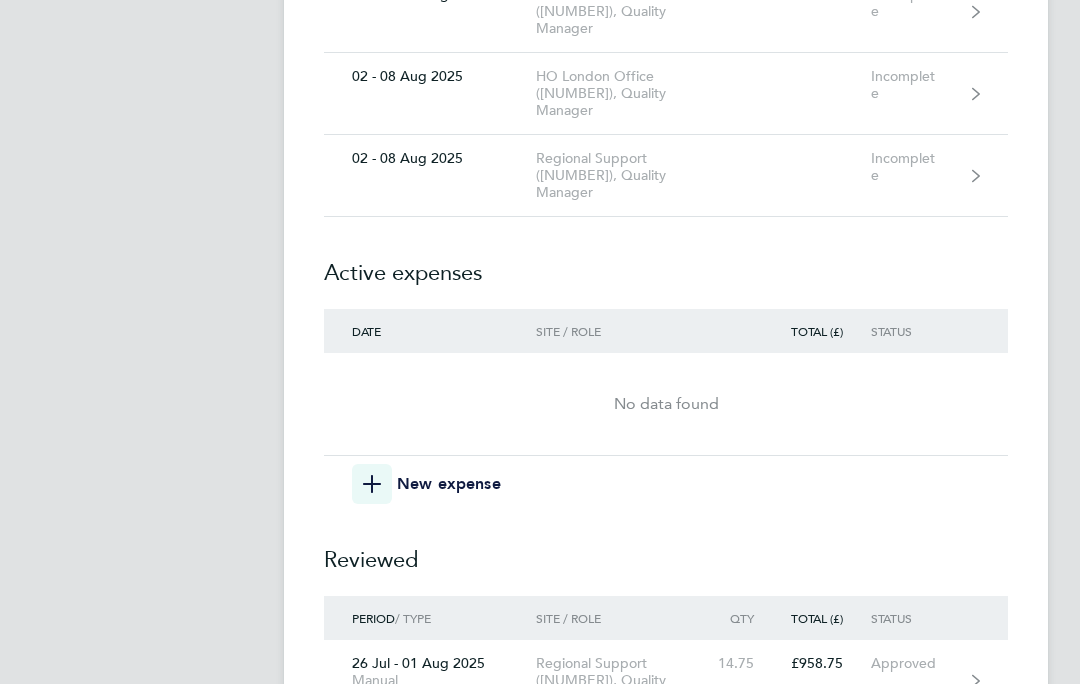 scroll, scrollTop: 10053, scrollLeft: 0, axis: vertical 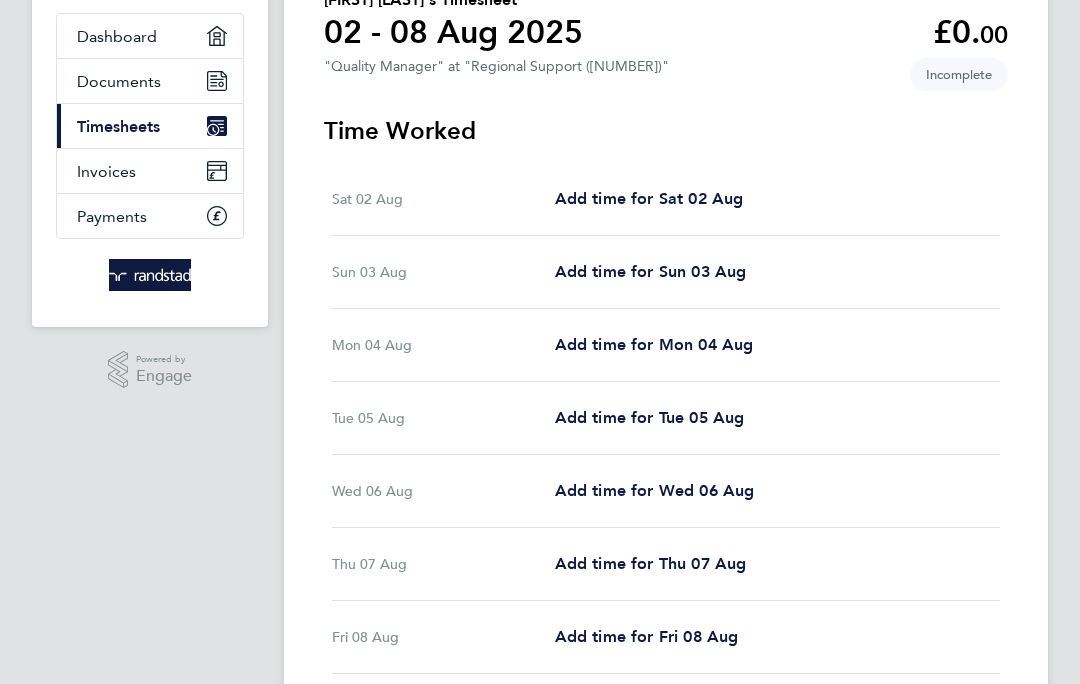 click on "Add time for Tue 05 Aug" at bounding box center [650, 418] 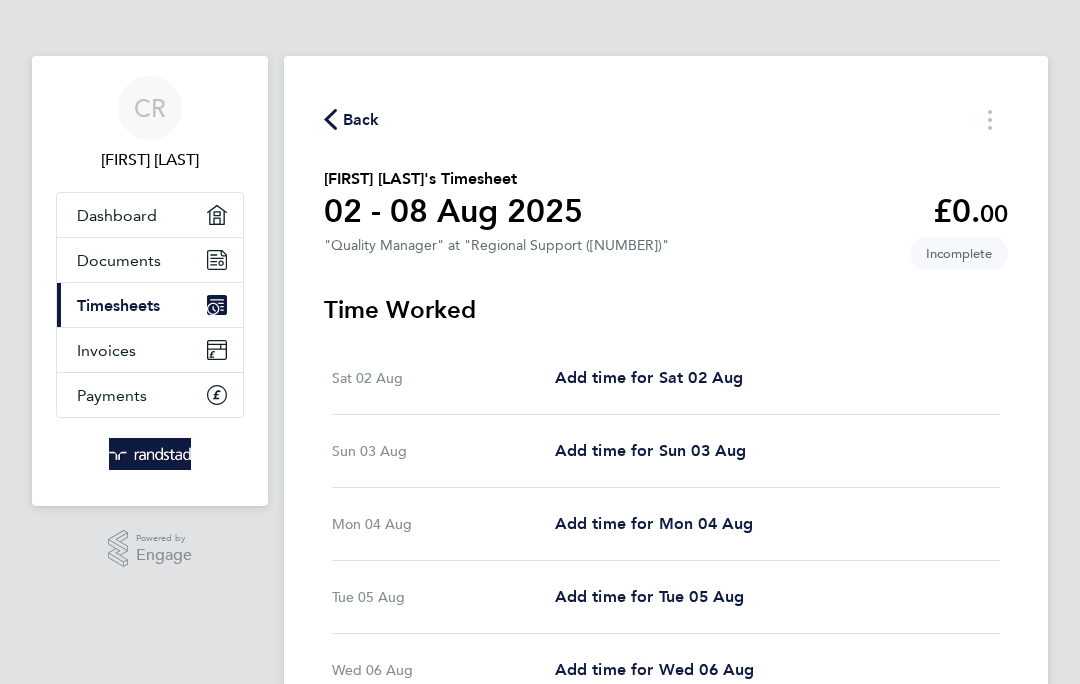 select on "30" 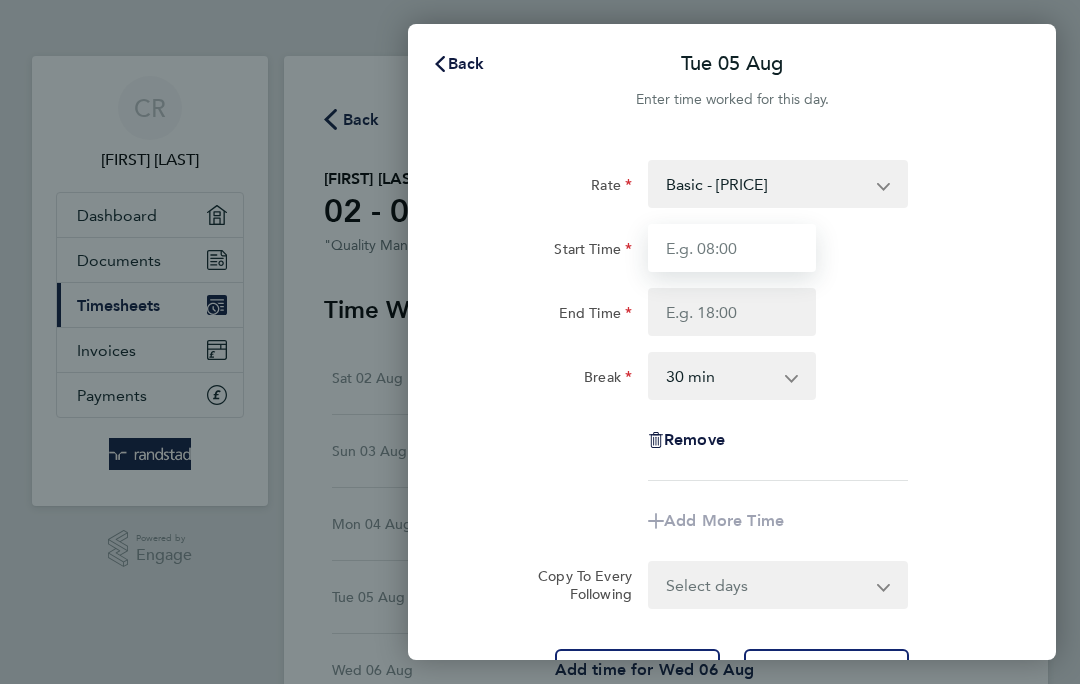 click on "Start Time" at bounding box center [732, 248] 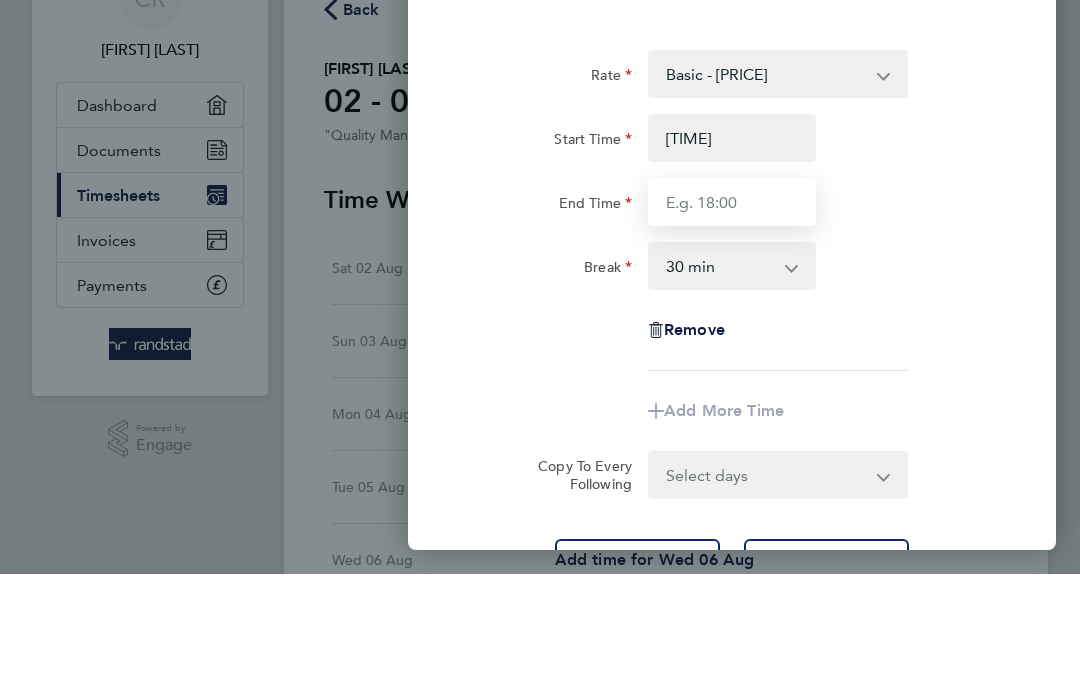 click on "End Time" at bounding box center [732, 312] 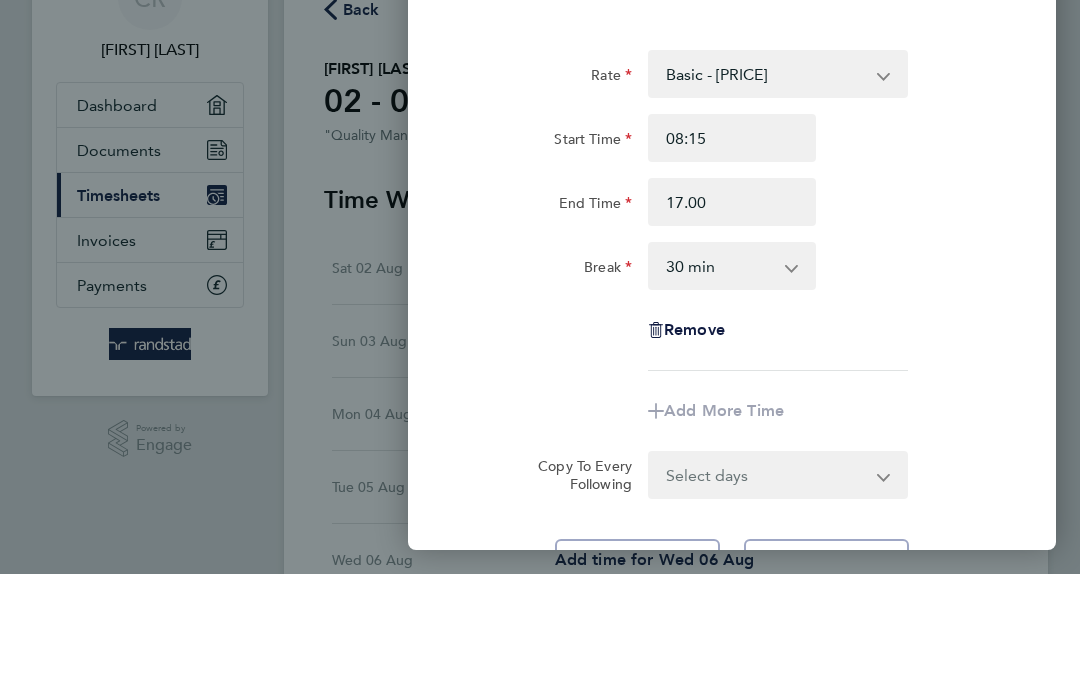 click on "0 min   15 min   30 min   45 min   60 min   75 min   90 min" at bounding box center [720, 376] 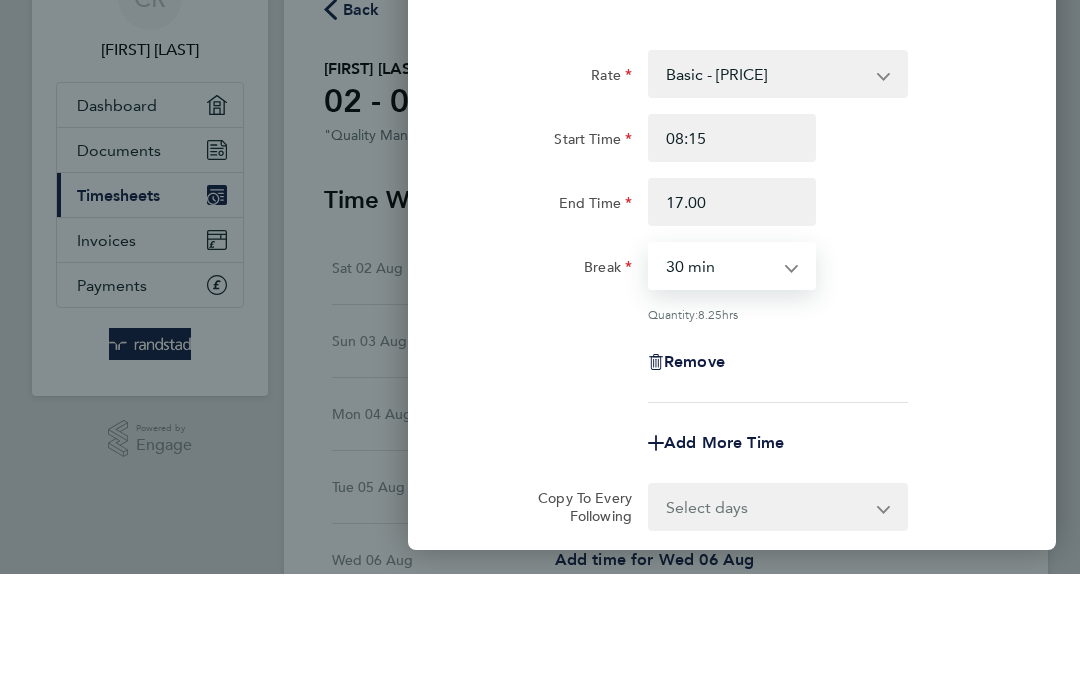 type on "17:00" 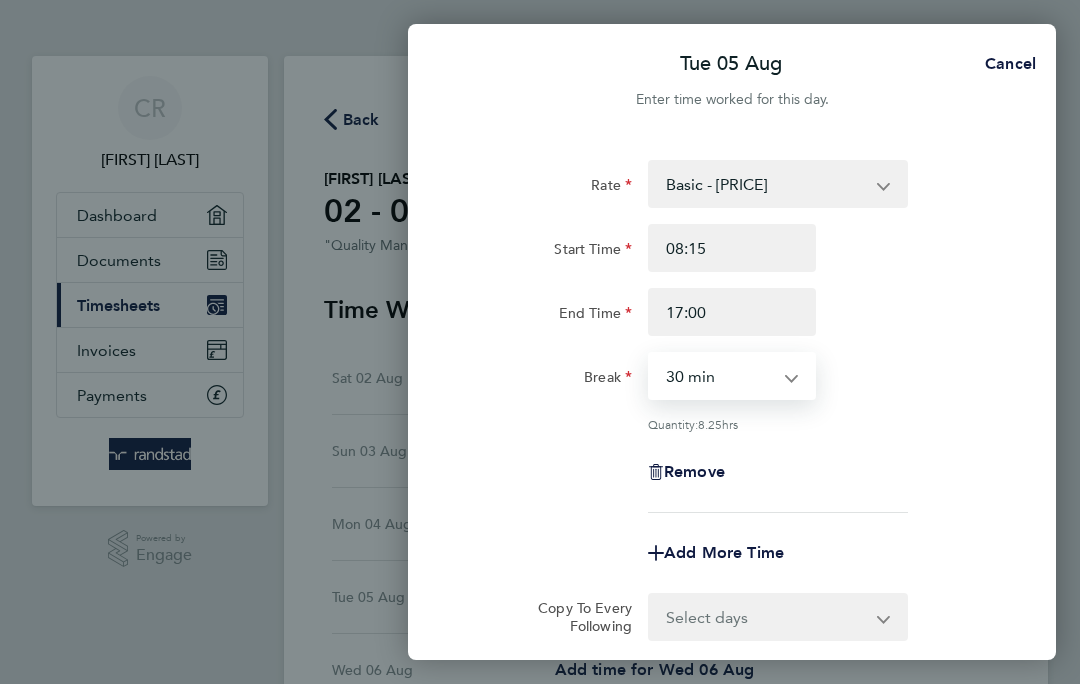 select on "15" 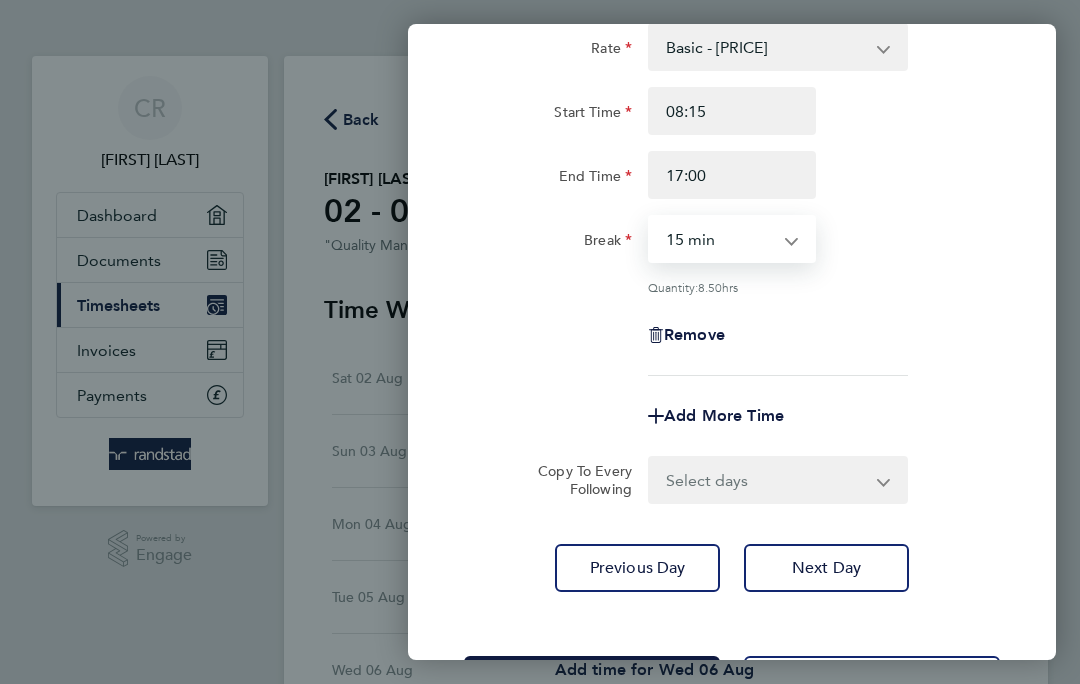 scroll, scrollTop: 134, scrollLeft: 0, axis: vertical 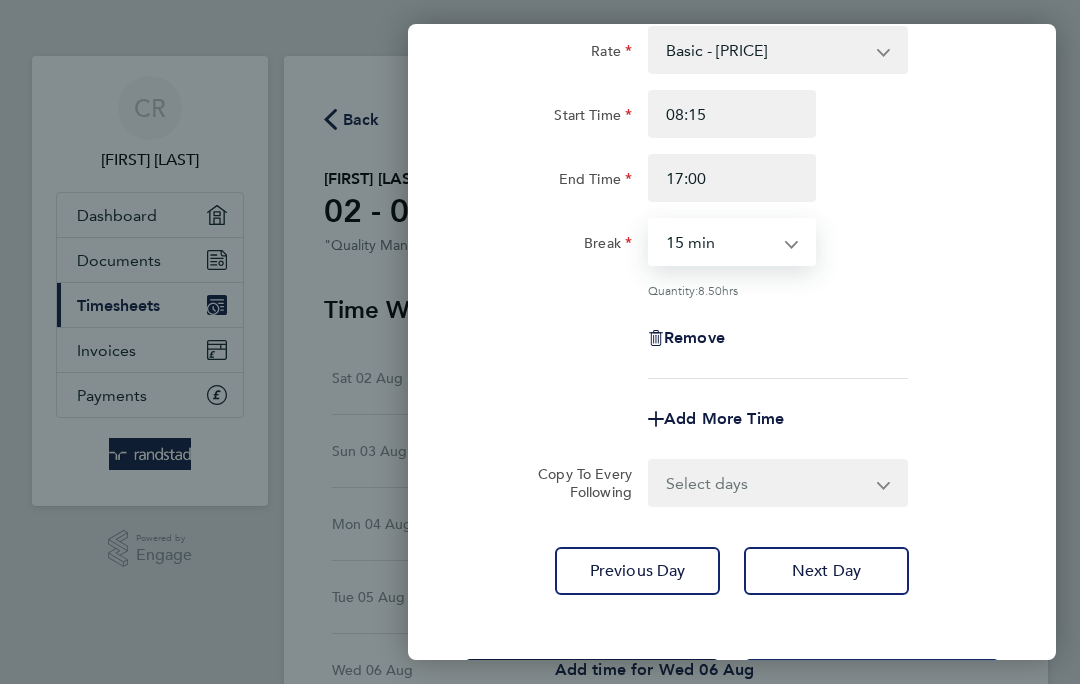 click on "Save Timesheet" 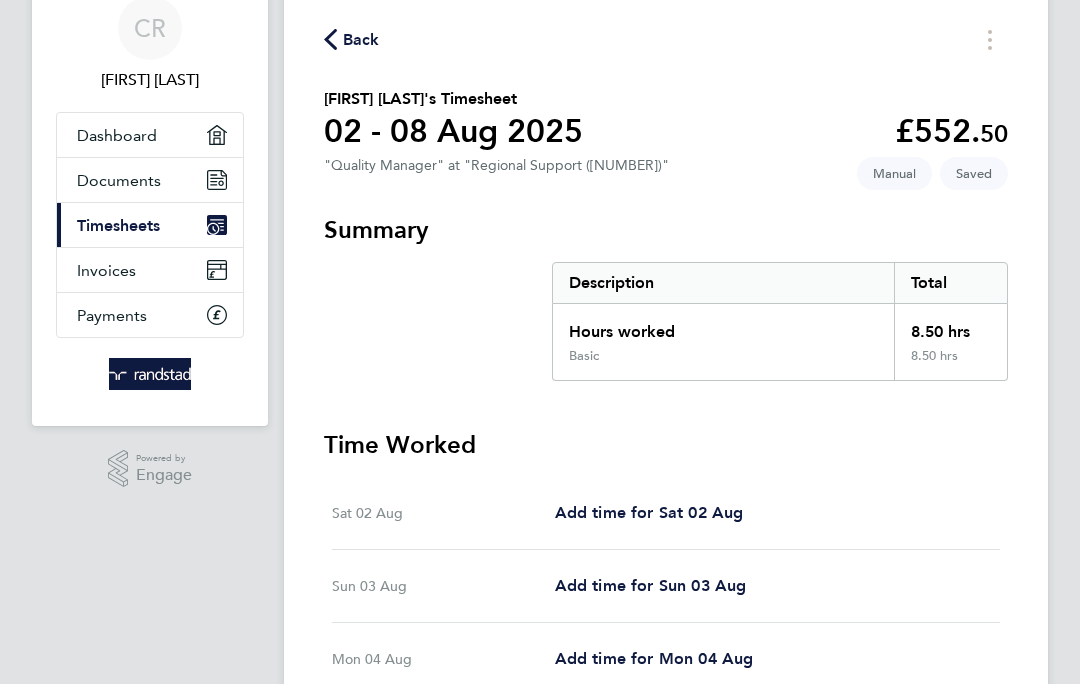 scroll, scrollTop: 0, scrollLeft: 0, axis: both 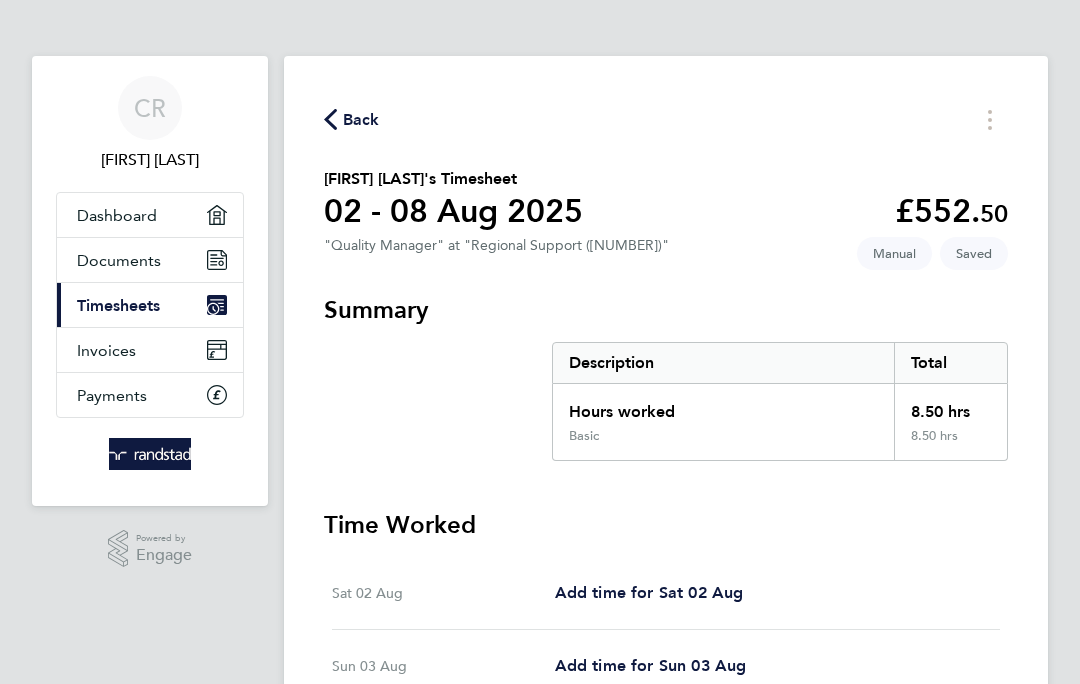 click on "Back" 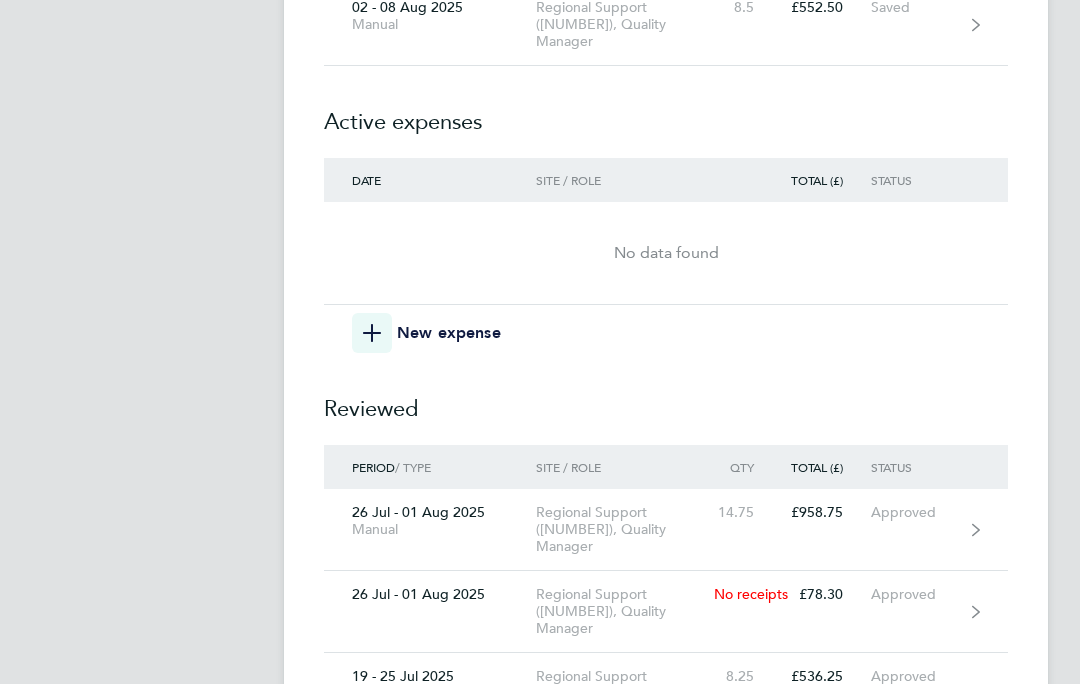 scroll, scrollTop: 9943, scrollLeft: 0, axis: vertical 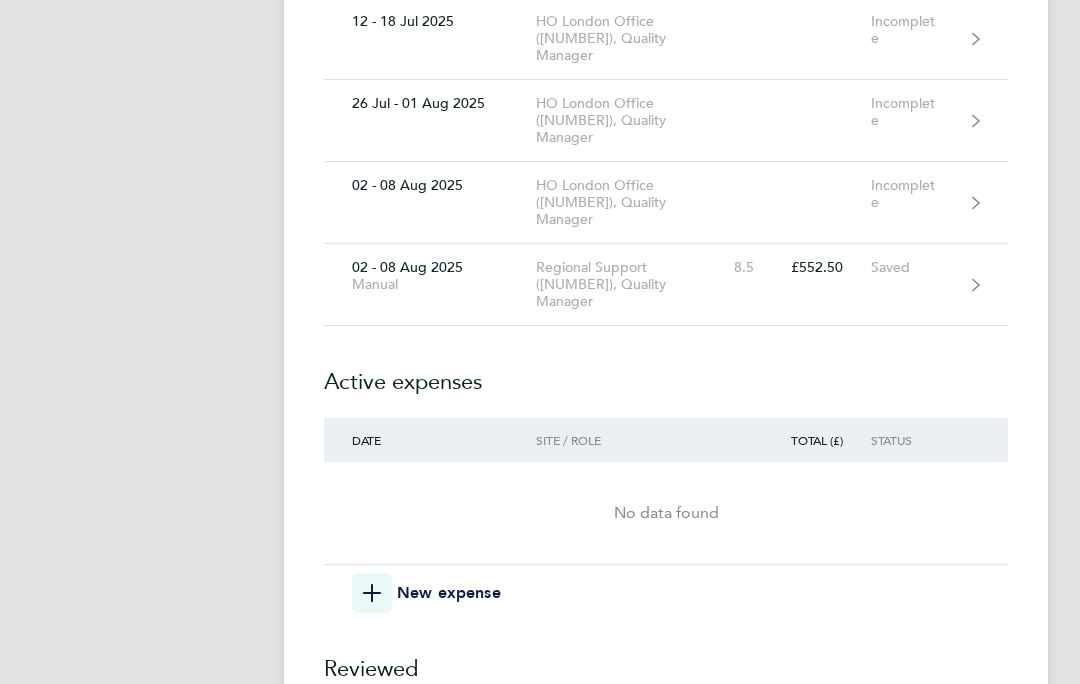 click 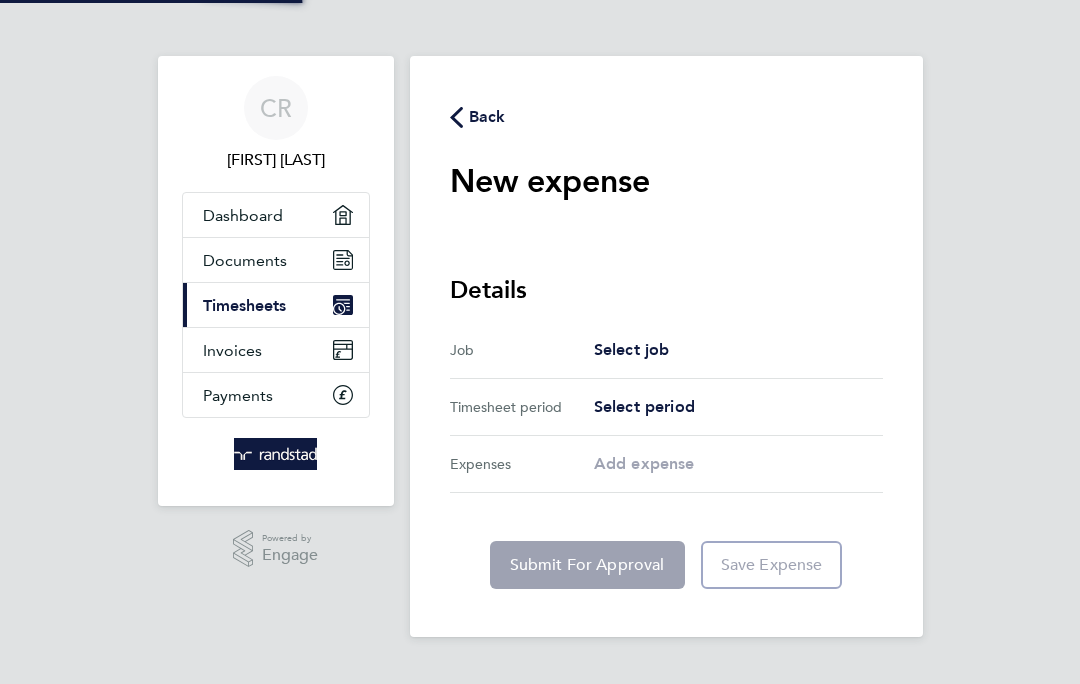 scroll, scrollTop: 0, scrollLeft: 0, axis: both 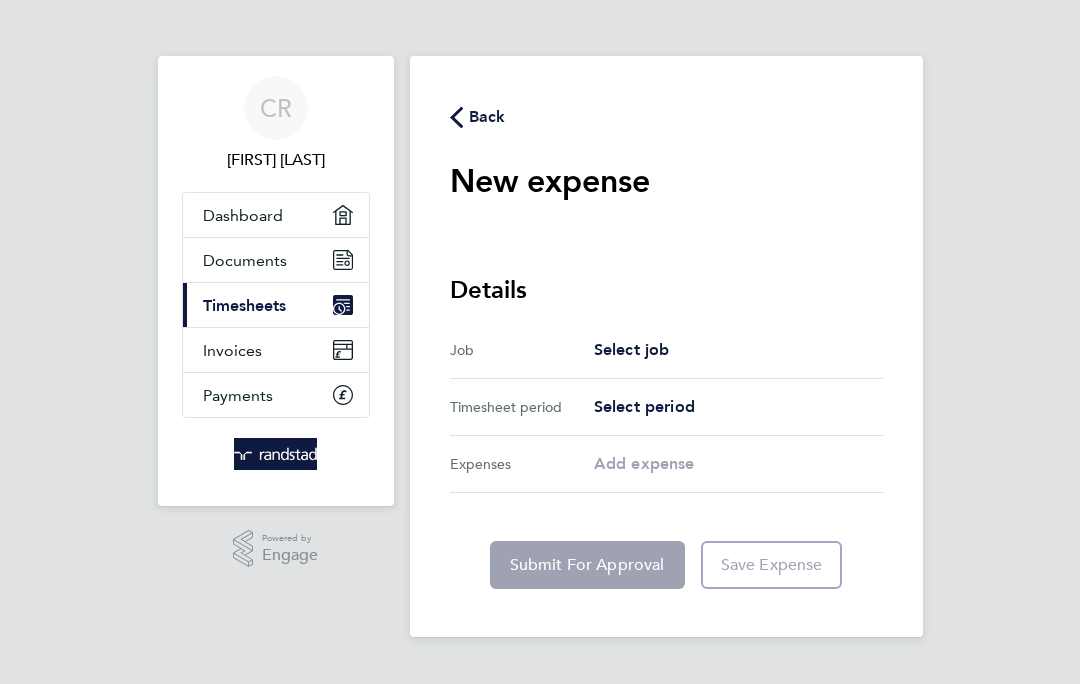 click on "Select job" at bounding box center [632, 350] 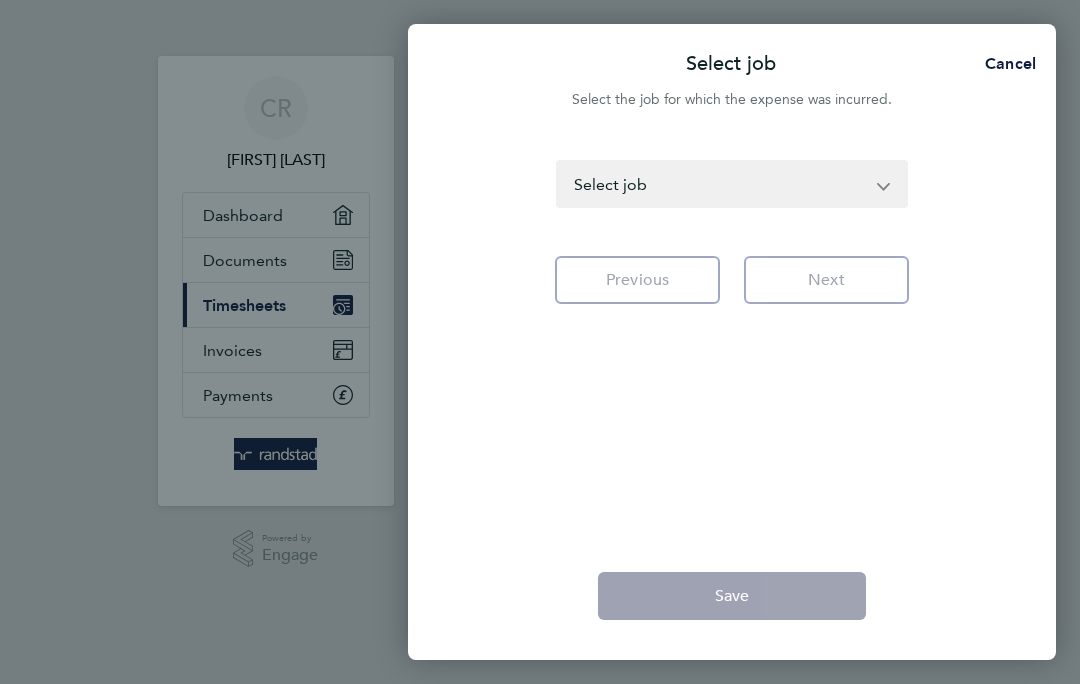 click on "HO London Office ([NUMBER]) - Quality Manager Brighton & Canterbury Overhead ([NUMBER]) - Quallity Manager Regional Support ([NUMBER]) - Quality Manager Select job" 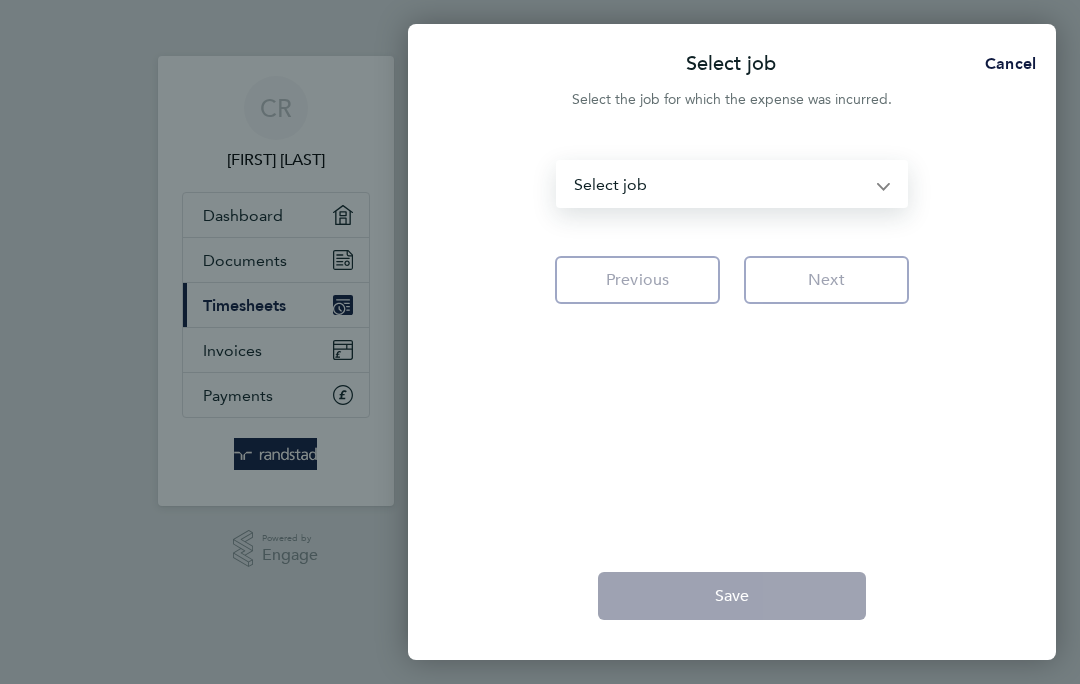 select on "[NUMBER]" 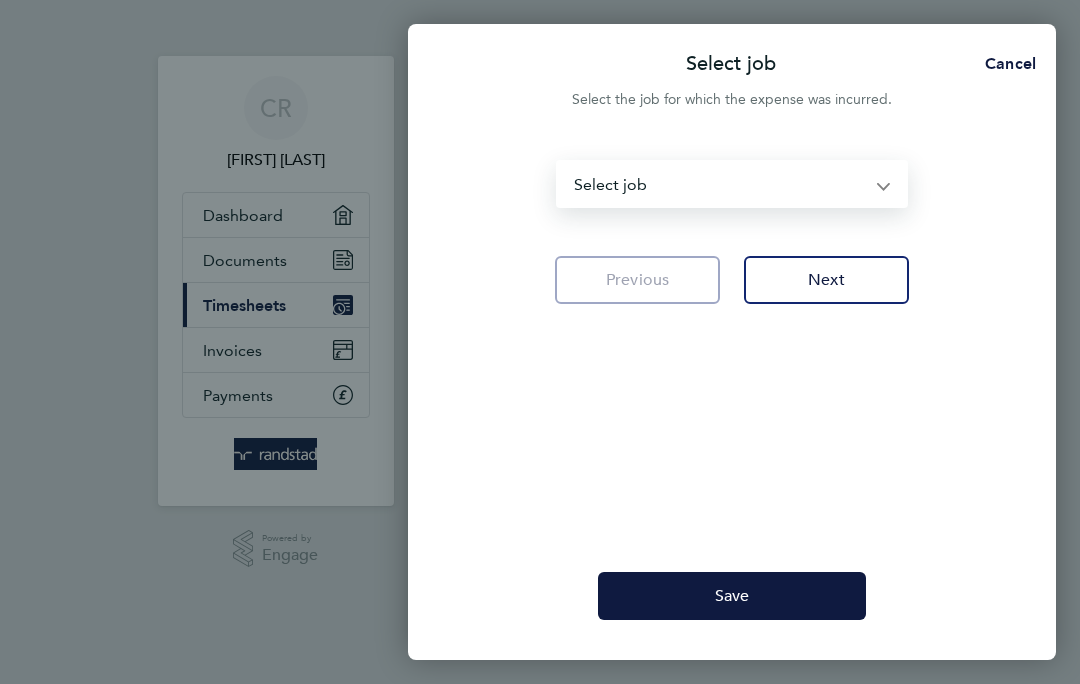 click on "Next" 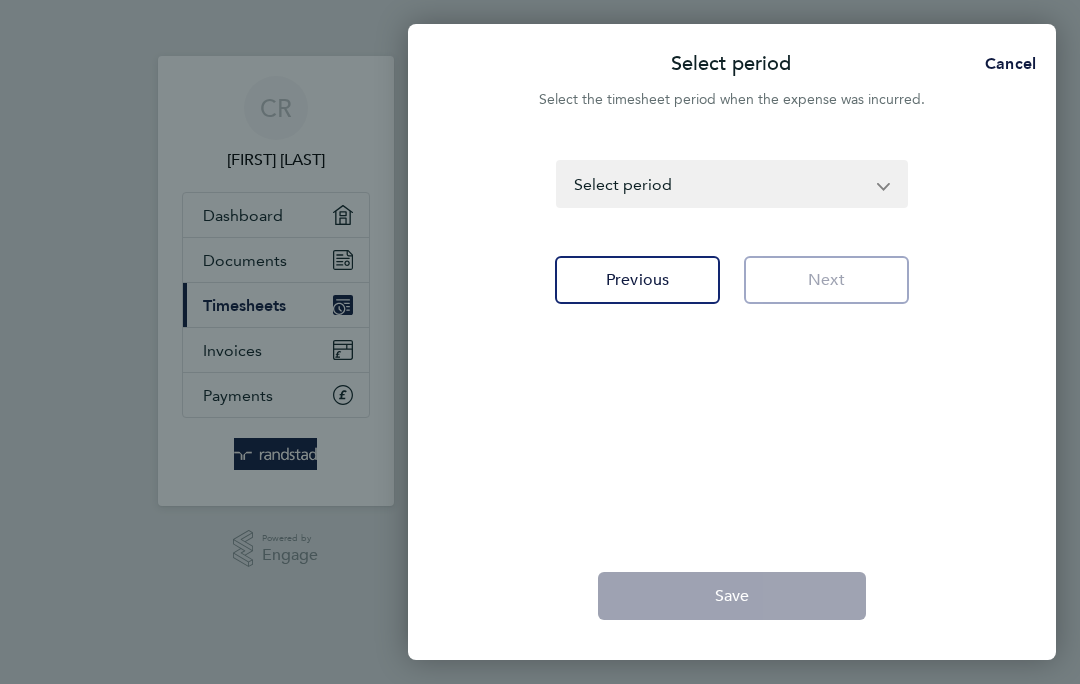 click on "[DATE] - [DATE] [YEAR]   [DATE] - [DATE] [YEAR]   [DATE] - [DATE] [YEAR]   [DATE] - [DATE] [YEAR]   [DATE] - [DATE] [YEAR]   [DATE] - [DATE] [YEAR]   [DATE] - [DATE] [YEAR]   [DATE] - [DATE] [YEAR]   [DATE] - [DATE] [YEAR]   [DATE] - [DATE] [YEAR]   [DATE] - [DATE] [YEAR]   [DATE] - [DATE] [YEAR]   [DATE] - [DATE] [YEAR]   [DATE] - [DATE] [YEAR]   [DATE] - [DATE] [YEAR]   [DATE] - [DATE] [YEAR]   [DATE] - [DATE] [YEAR]   [DATE] - [DATE] [YEAR]   [DATE] - [DATE] [YEAR]   [DATE] - [DATE] [YEAR]   [DATE] - [DATE] [YEAR]   [DATE] - [DATE] [YEAR]   [DATE] - [DATE] [YEAR]   [DATE] - [DATE] [YEAR]   [DATE] - [DATE] [YEAR]   [DATE] - [DATE] [YEAR]   [DATE] - [DATE] [YEAR]   [DATE] - [DATE] [YEAR]   [DATE] - [DATE] [YEAR]   [DATE] - [DATE] [YEAR]   [DATE] [YEAR] - [DATE] [YEAR]   [DATE] - [DATE] [YEAR]   [DATE] - [DATE] [YEAR]   [DATE] - [DATE] [YEAR]   [DATE] - [DATE] [YEAR]   [DATE] - [DATE] [YEAR]   [DATE] - [DATE] [YEAR]   [DATE] - [DATE] [YEAR]   [DATE] - [DATE] [YEAR]   [DATE] - [DATE] [YEAR]   [DATE] - [DATE] [YEAR]   [DATE] - [DATE] [YEAR]   [DATE] - [DATE] [YEAR]   [DATE] - [DATE] [YEAR]   [DATE] - [DATE] [YEAR]   [DATE] - [DATE] [YEAR]   [DATE] - [DATE] [YEAR]   [DATE] - [DATE] [YEAR]   [DATE] - [DATE] [YEAR]   [DATE] - [DATE] [YEAR]" 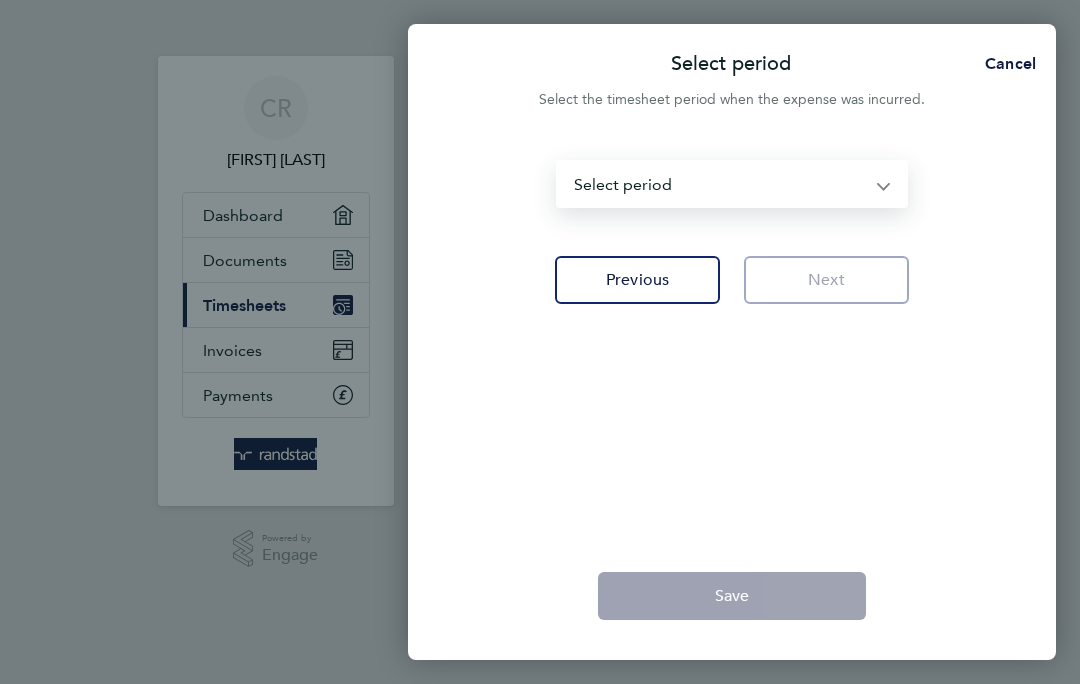 select on "[NUMBER]: Object" 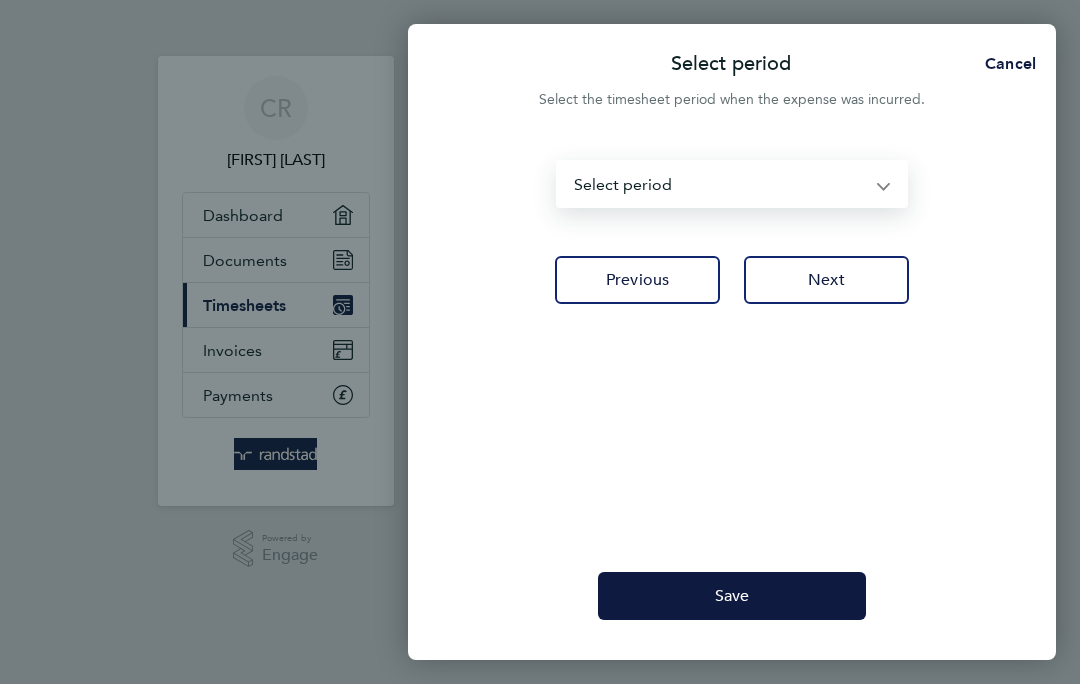 click on "Next" 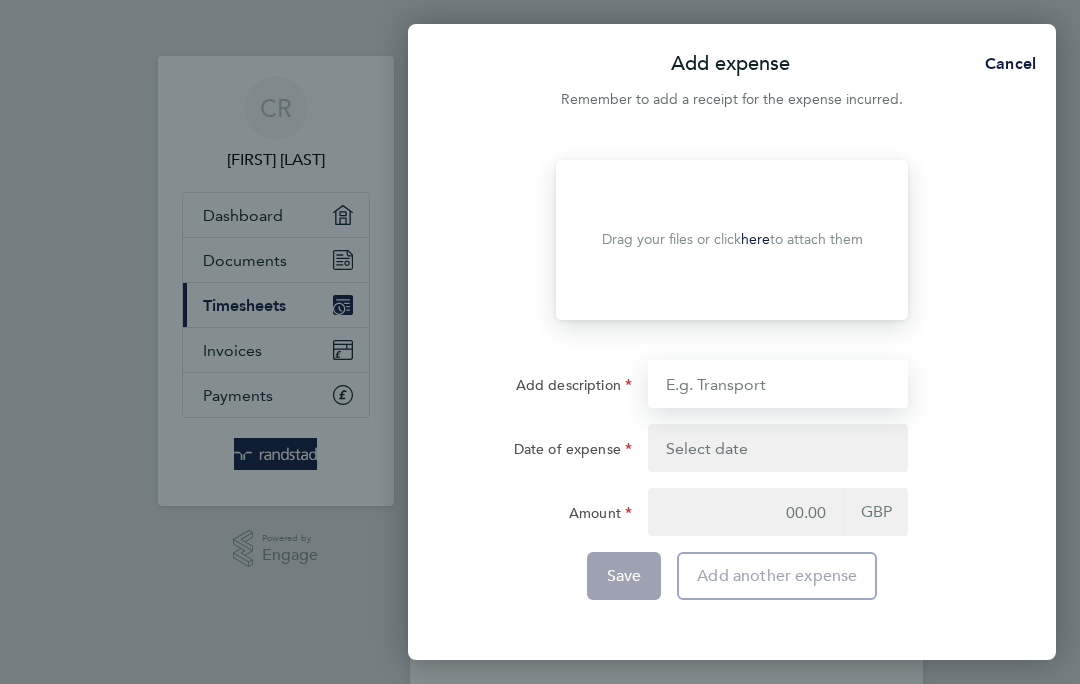 click on "Add description" at bounding box center [778, 384] 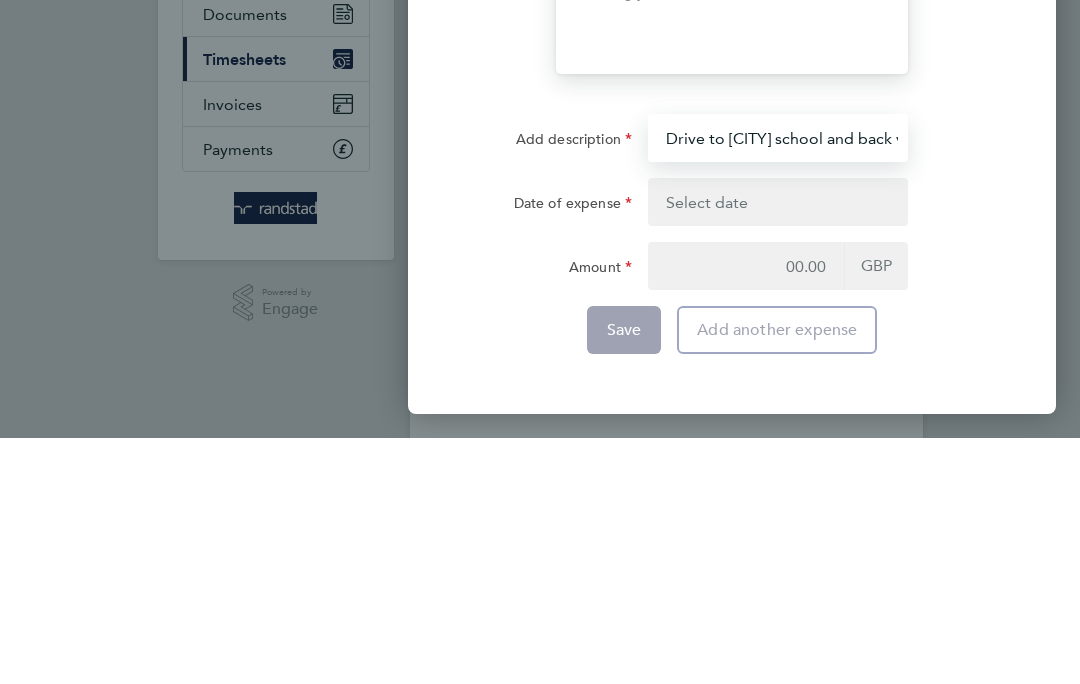 type on "Drive to [CITY] school and back via Chelmsford" 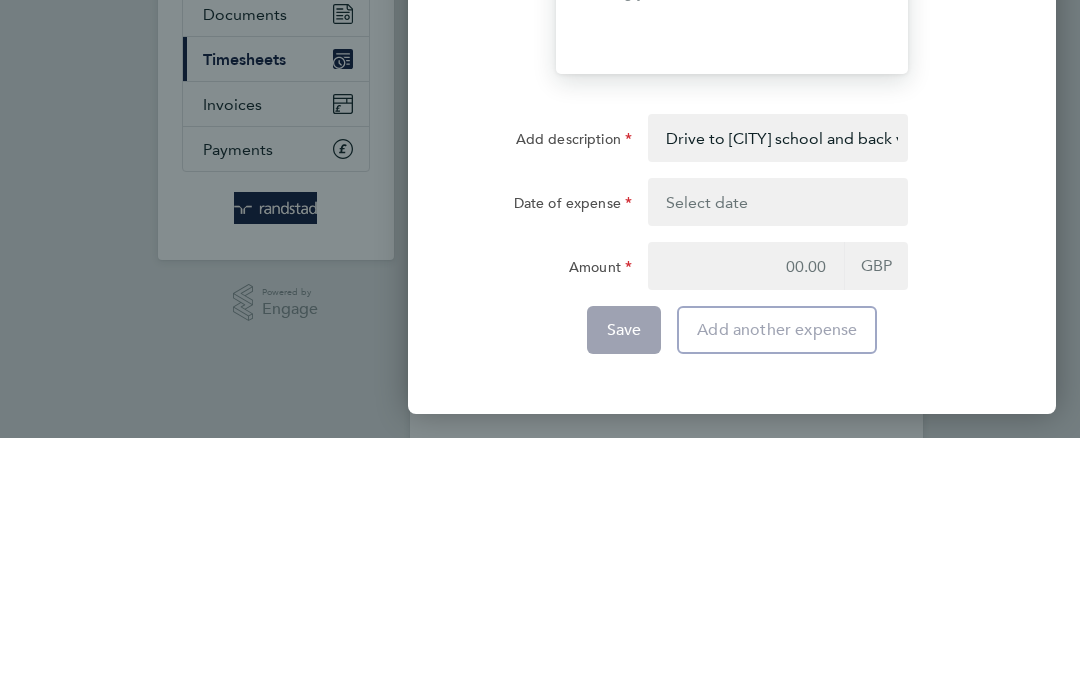 click 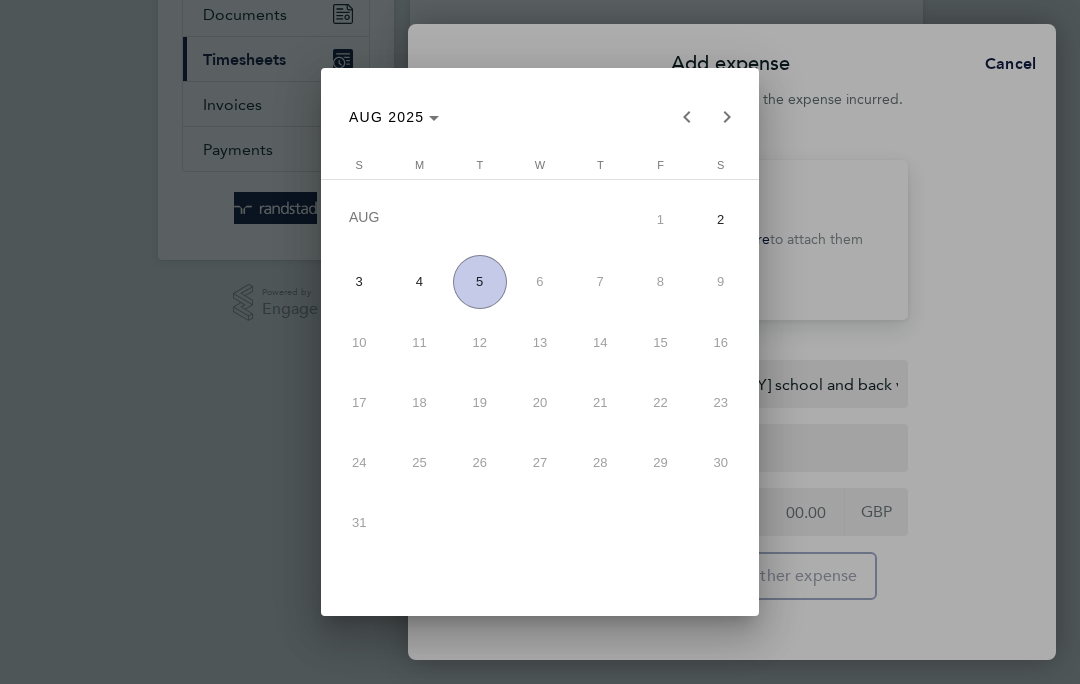 click on "5" at bounding box center (480, 282) 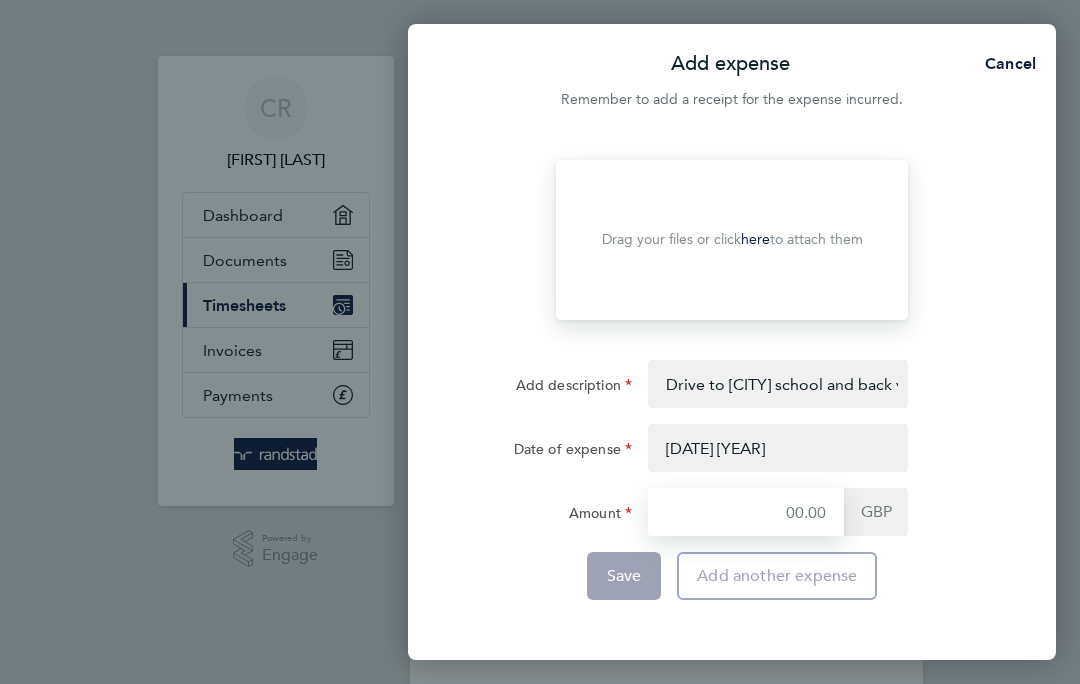 click on "Amount" at bounding box center [746, 512] 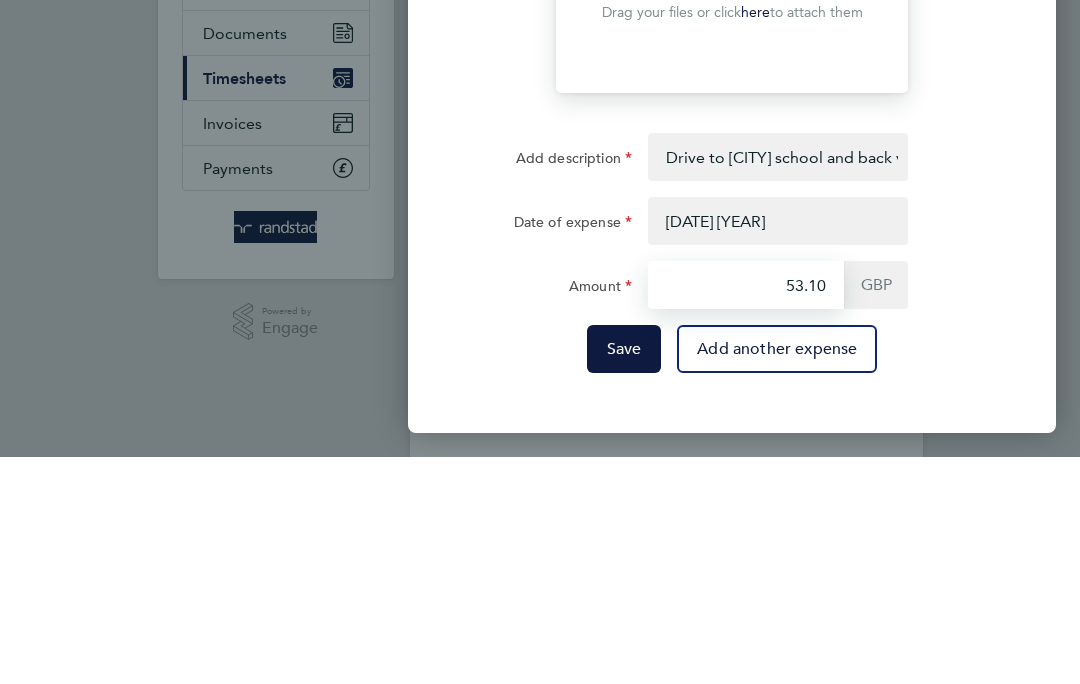 type on "53.10" 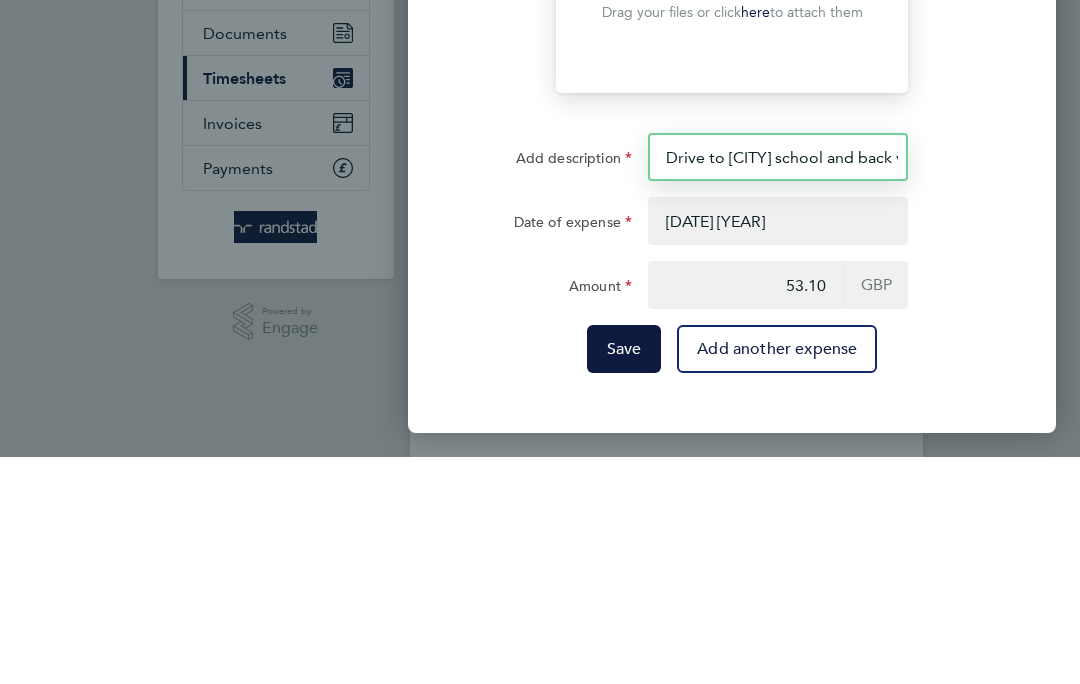 click on "Drive to [CITY] school and back via Chelmsford" at bounding box center (778, 384) 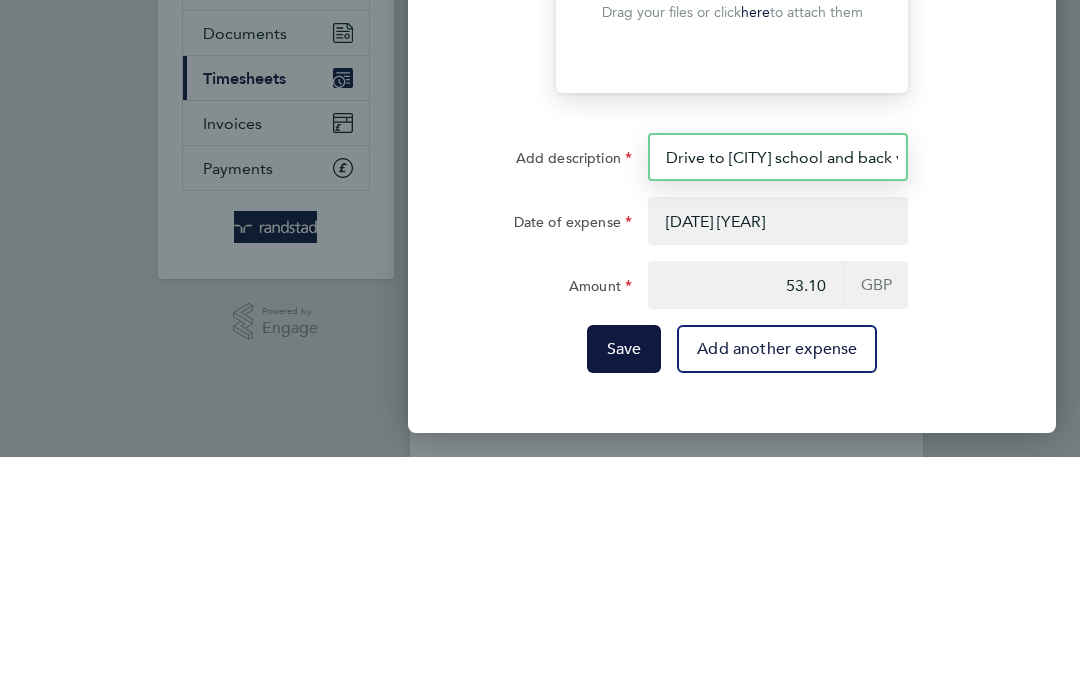 click on "Drive to [CITY] school and back via Chelmsford" at bounding box center (778, 384) 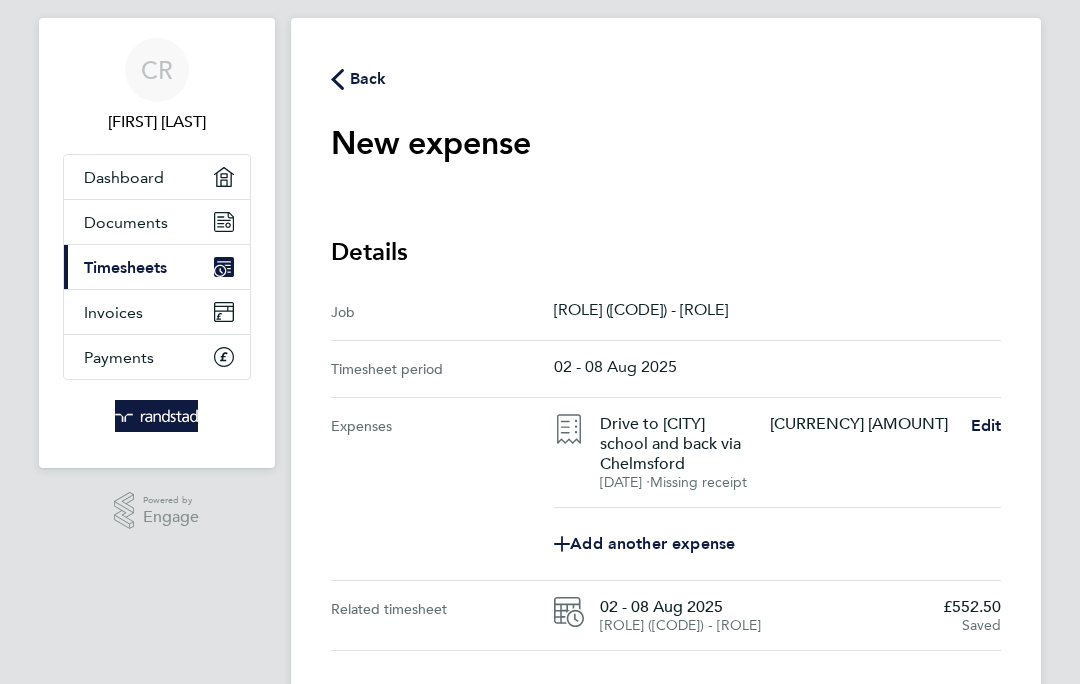 scroll, scrollTop: 97, scrollLeft: 0, axis: vertical 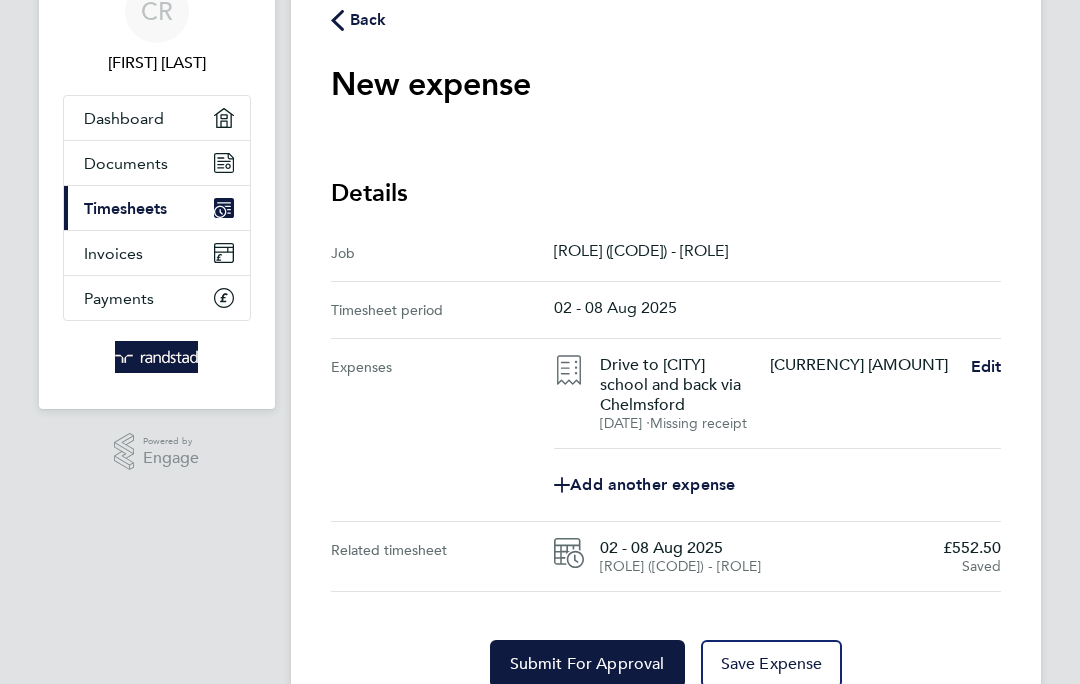 click on "Edit" at bounding box center [986, 366] 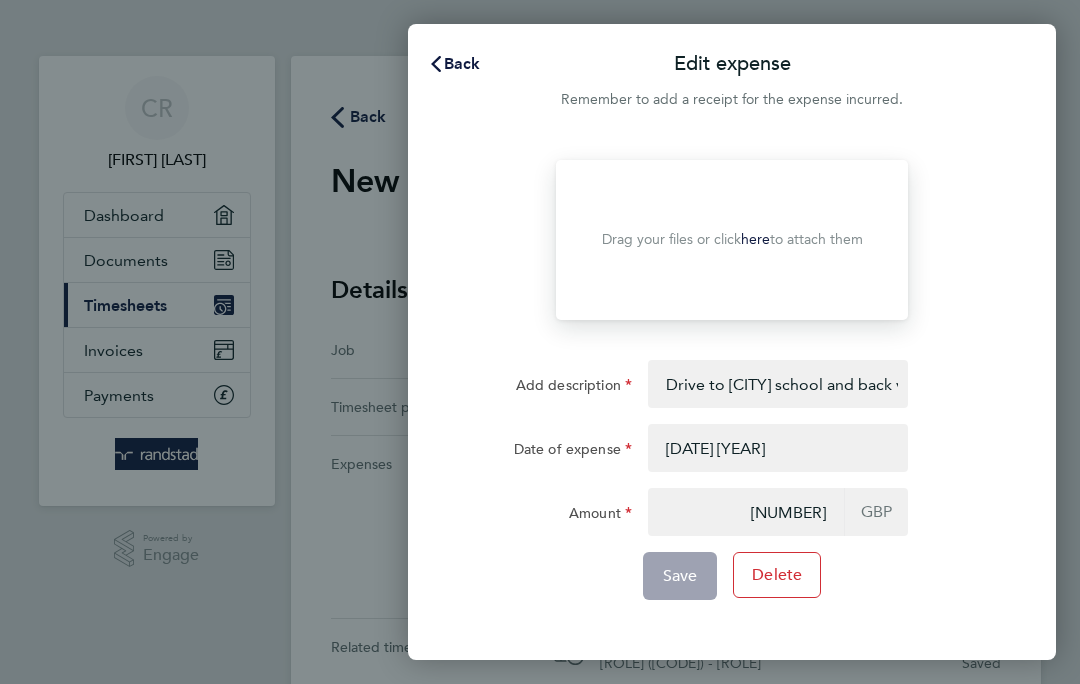 scroll, scrollTop: 0, scrollLeft: 0, axis: both 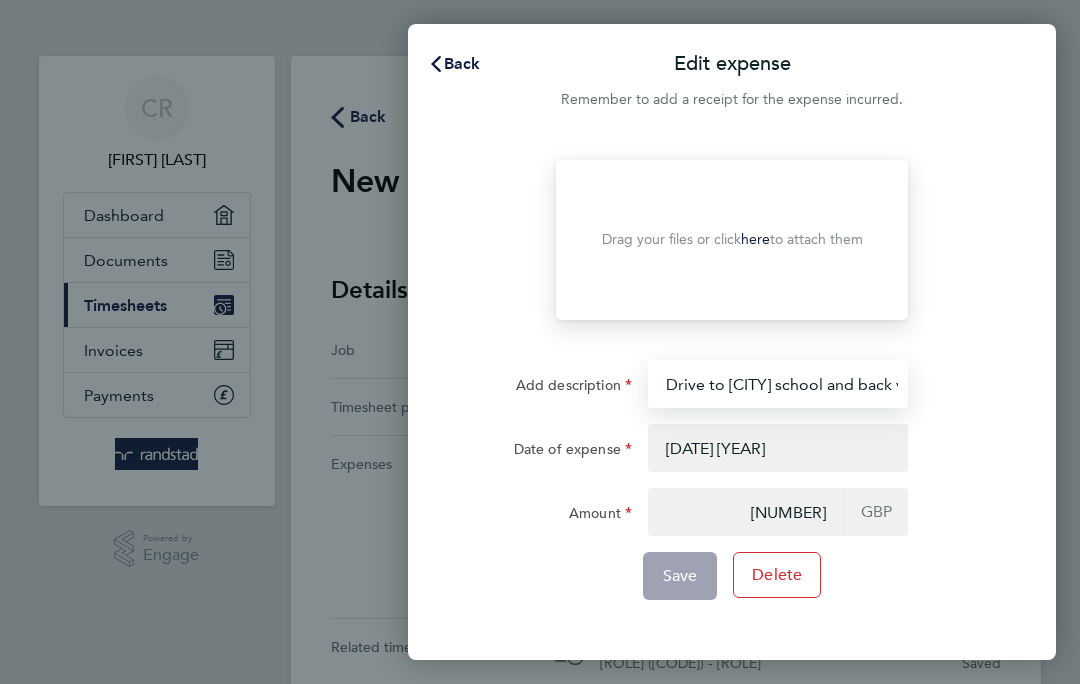click on "Drive to [CITY] school and back via Chelmsford" at bounding box center (778, 384) 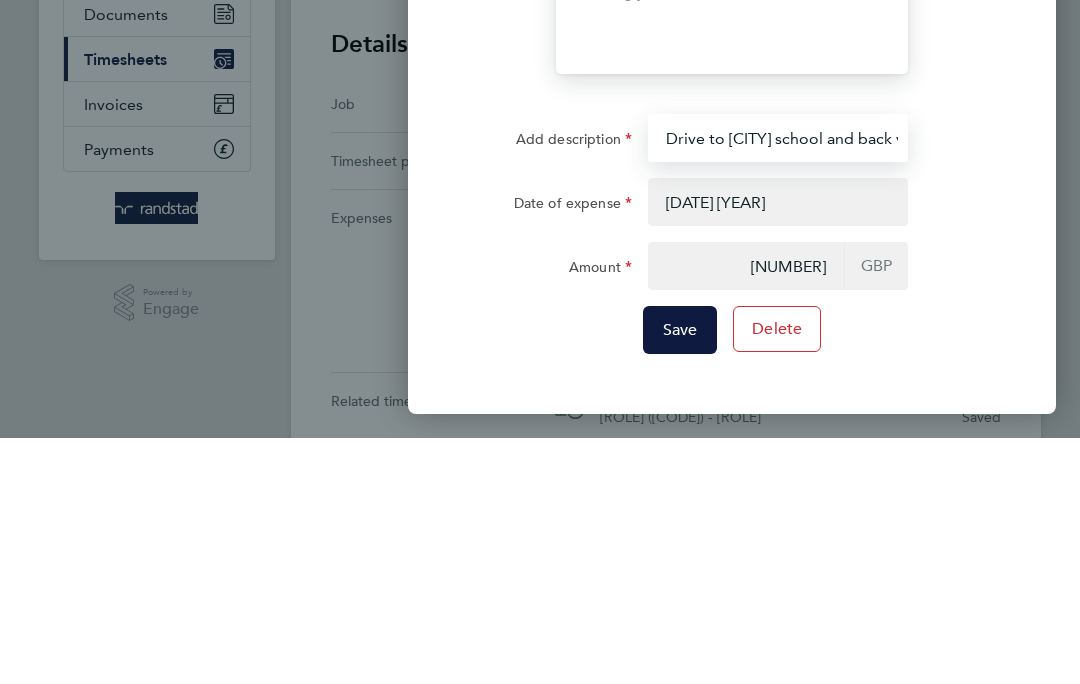 click on "Drive to [CITY] school and back via Chelmsford" at bounding box center (778, 384) 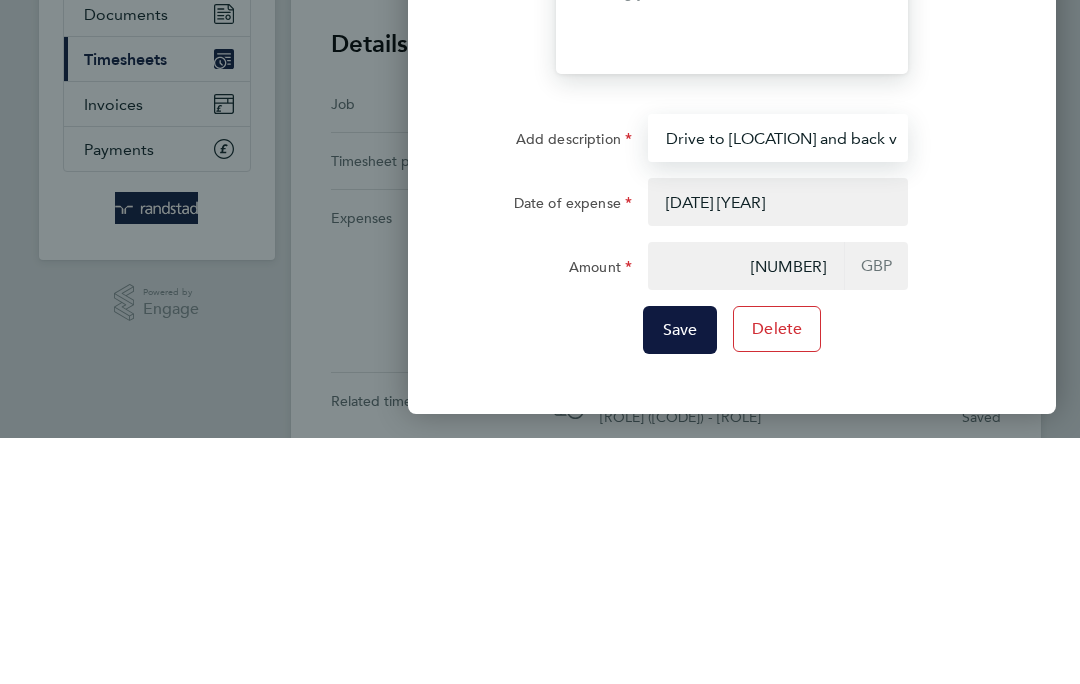 click on "Drive to [LOCATION] and back via [LOCATION][MILES] d" at bounding box center (778, 384) 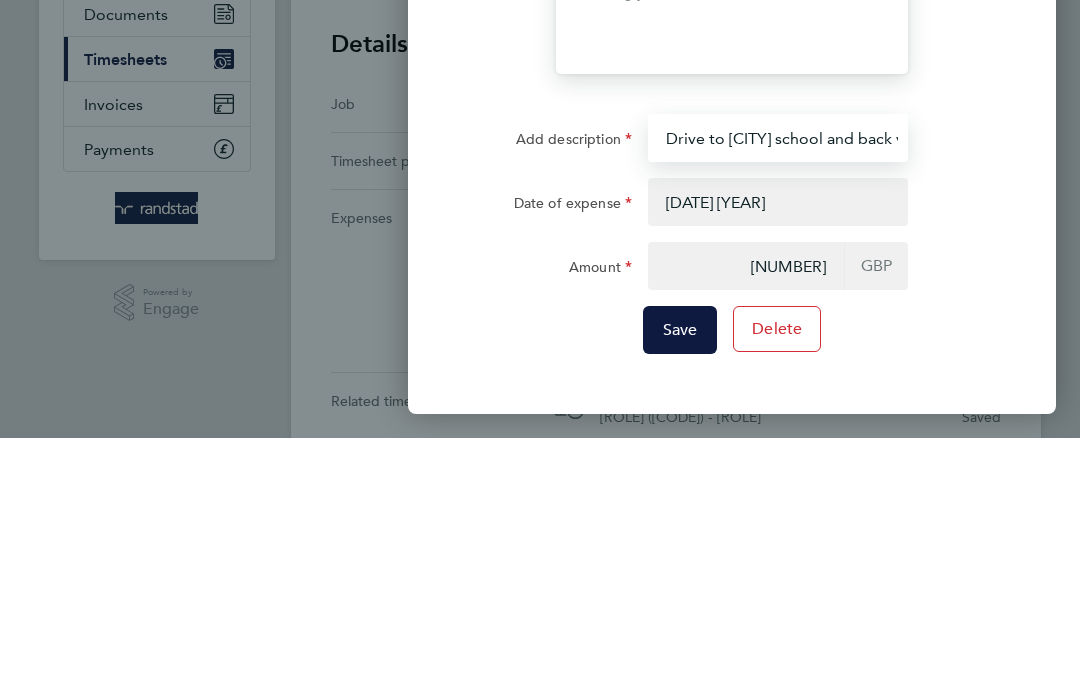 type on "Drive to [CITY] school and back via Chelmsford [NUMBER] miles" 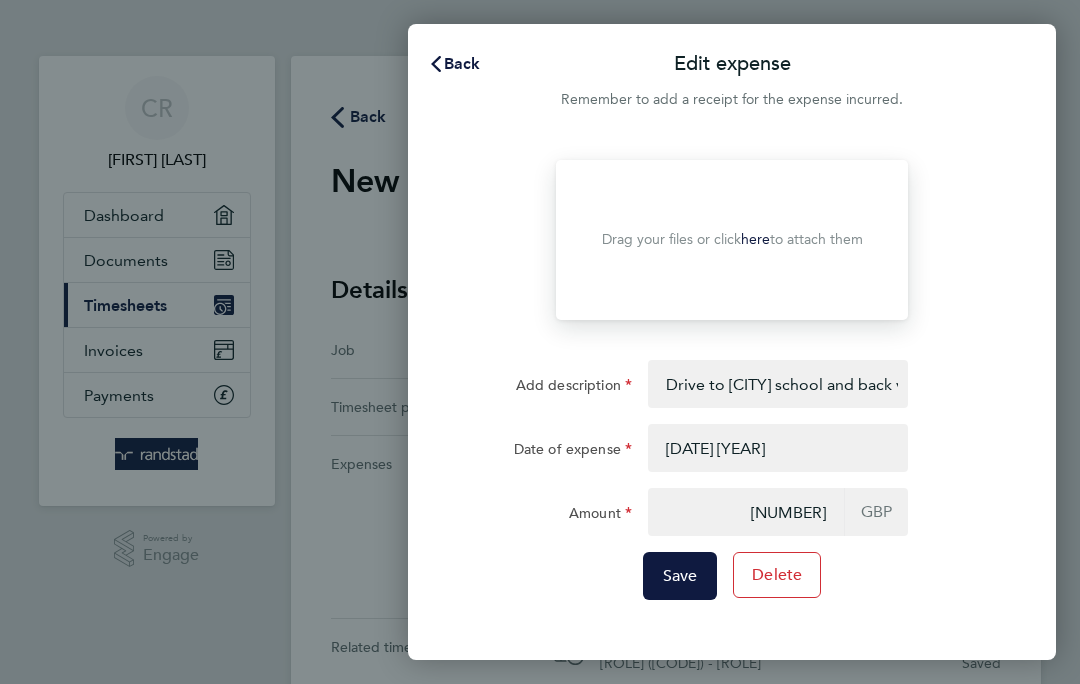 click on "Save" 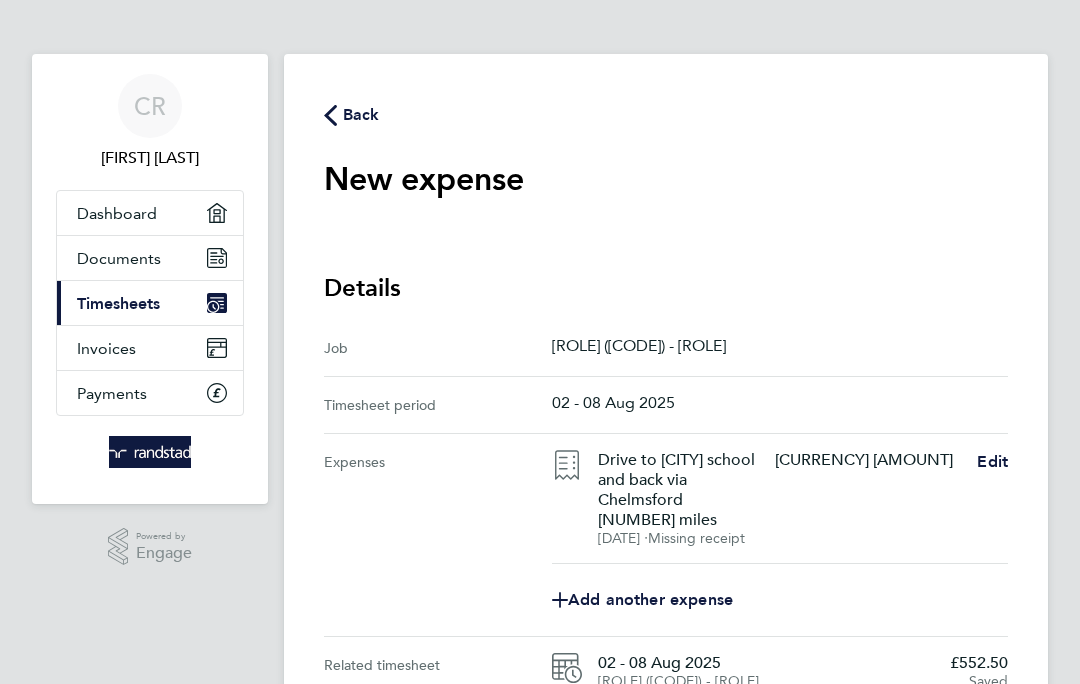 scroll, scrollTop: 79, scrollLeft: 0, axis: vertical 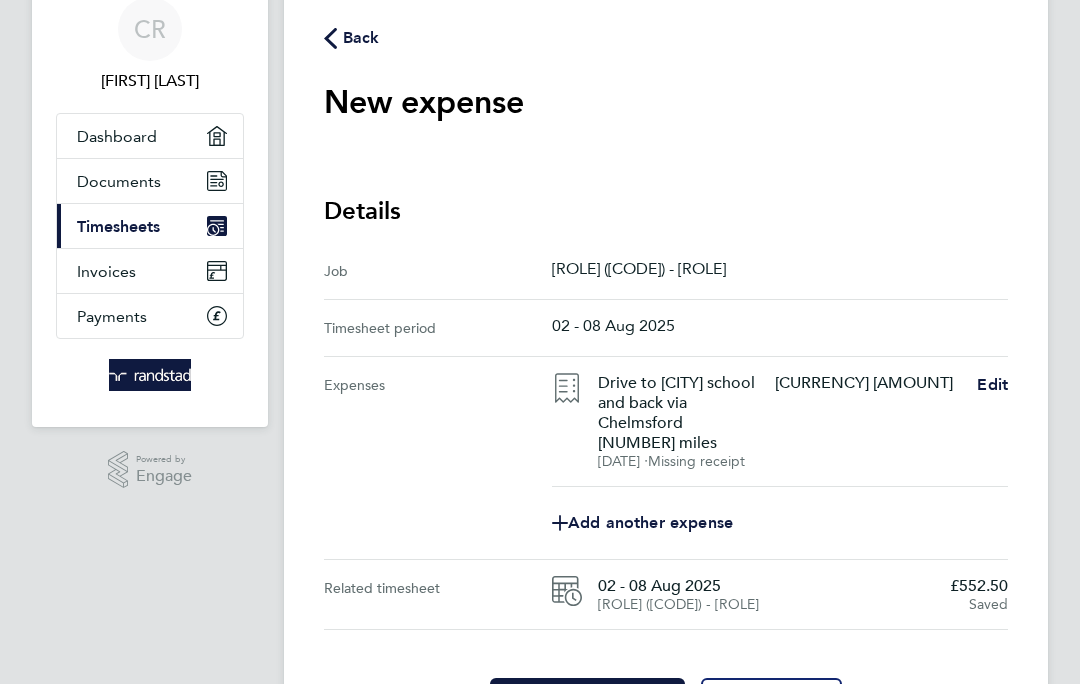 click on "Save Expense" 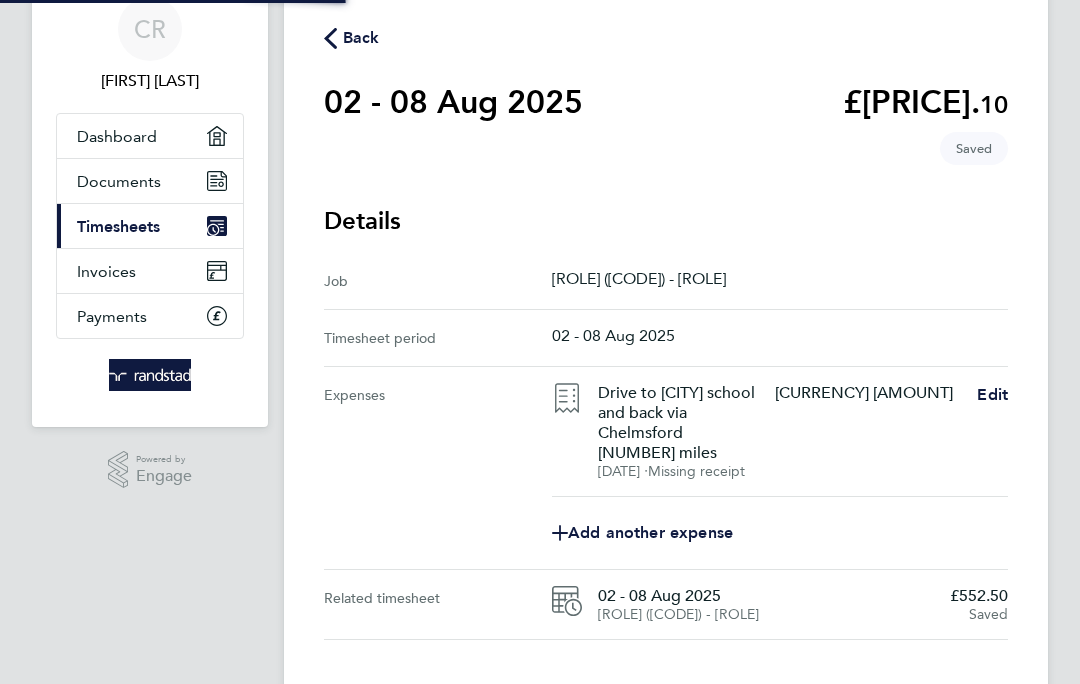 scroll, scrollTop: 0, scrollLeft: 0, axis: both 